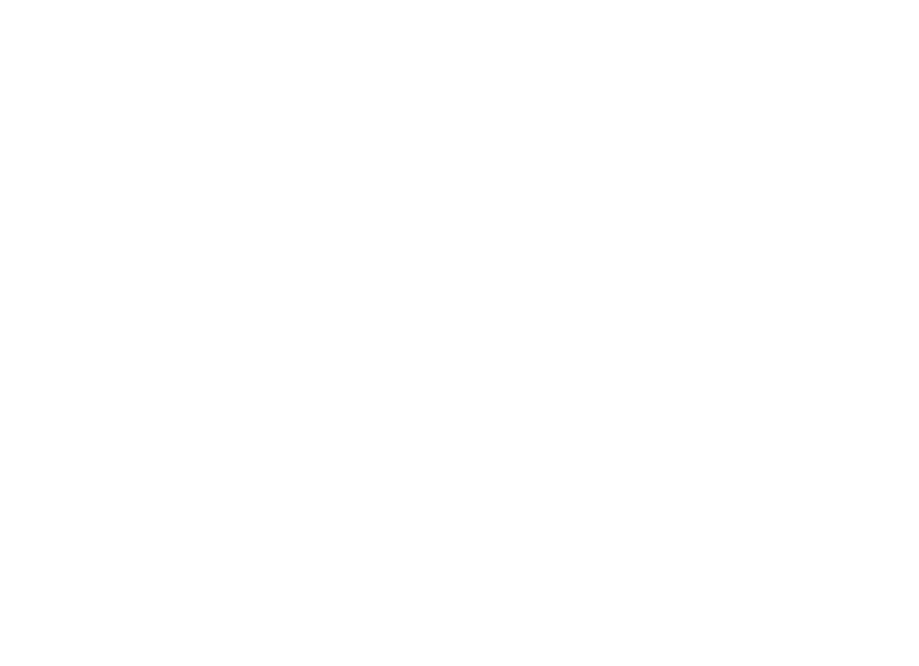 scroll, scrollTop: 0, scrollLeft: 0, axis: both 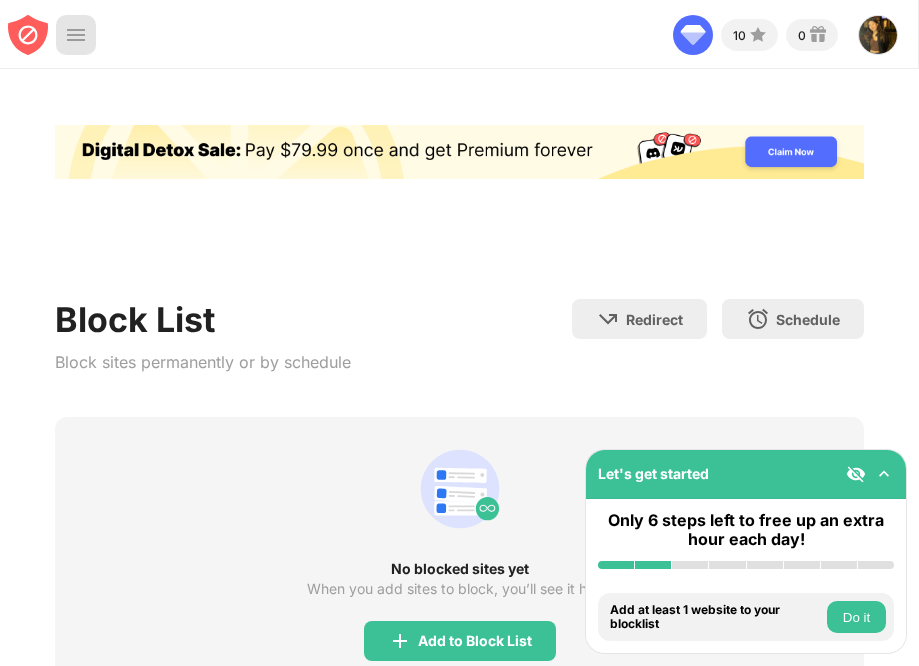 click at bounding box center [76, 35] 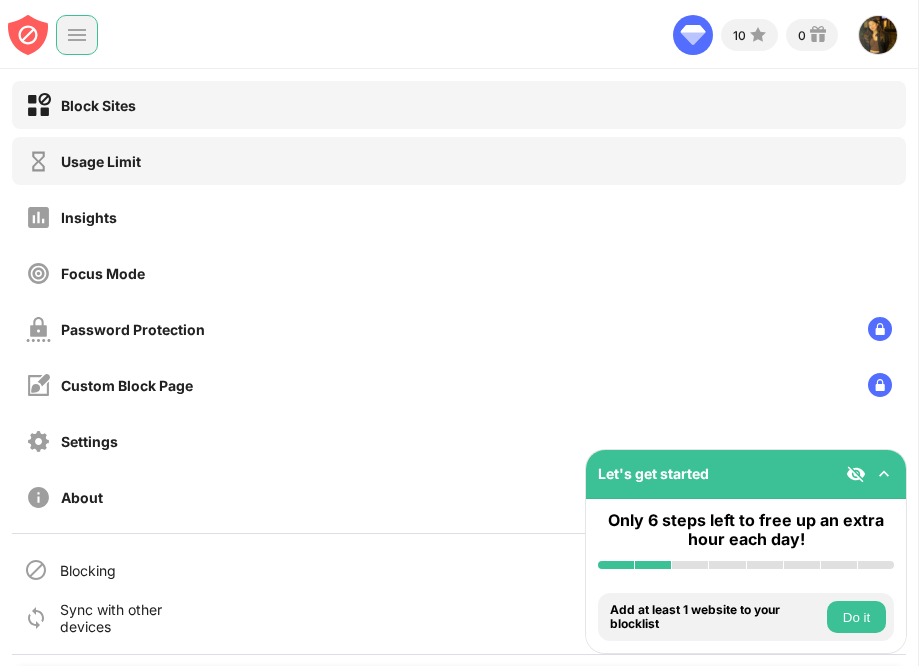 click on "Usage Limit" at bounding box center [459, 161] 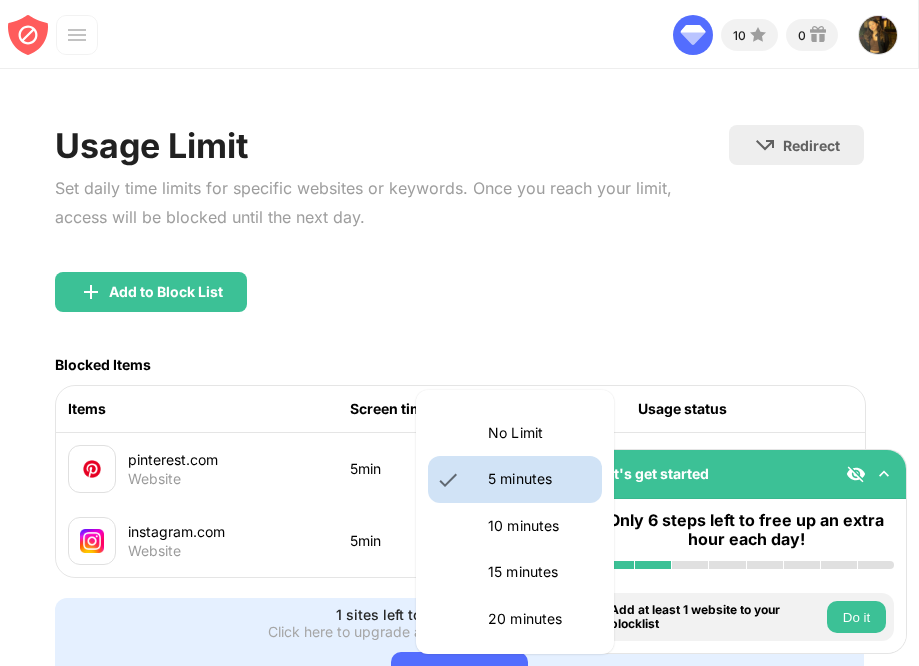 click on "Let's get started Only 6 steps left to free up an extra hour each day! Install BlockSite Enable blocking by category Add at least 1 website to your blocklist Do it Get personalized productivity suggestions Do it Pin BlockSite to your taskbar Do it Check your productivity insights Do it Try visiting a site from your blocking list Do it Get our mobile app for free Do it 10 0 Nova Fleming View Account Insights Premium Rewards Settings Support Log Out Block Sites Usage Limit Insights Focus Mode Password Protection Custom Block Page Settings About Blocking Sync with other devices Disabled Get more. Go Unlimited Be the first to enjoy our latest features Go Unlimited Usage Limit Set daily time limits for specific websites or keywords. Once you reach your limit, access will be blocked until the next day. Redirect Choose a site to be redirected to when blocking is active Add to Block List Blocked Items Items Screen time Daily limit Usage status pinterest.com Website 5min 5 minutes * ​ Limit reached instagram.com *" at bounding box center (459, 333) 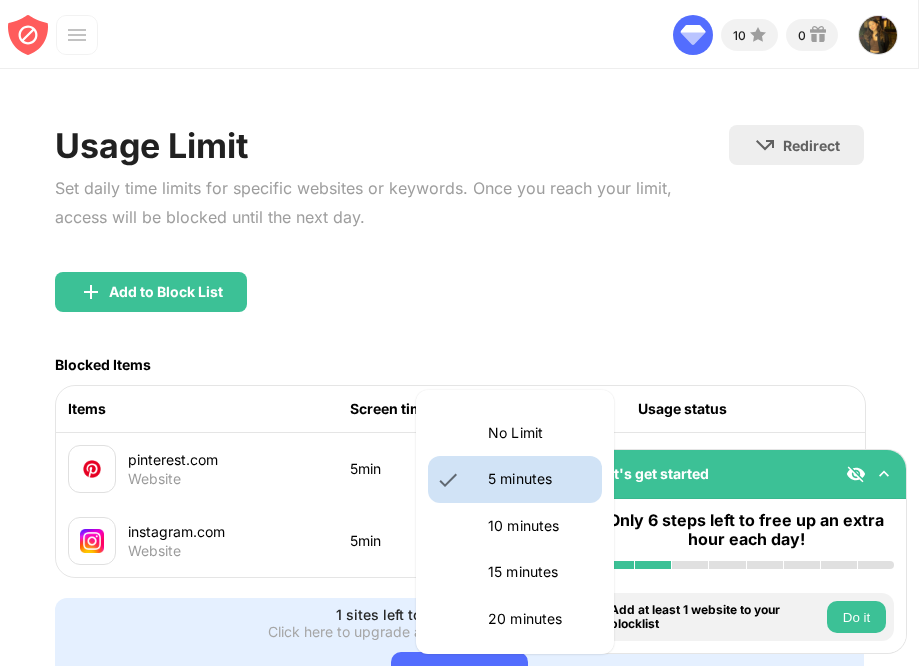 click at bounding box center (459, 333) 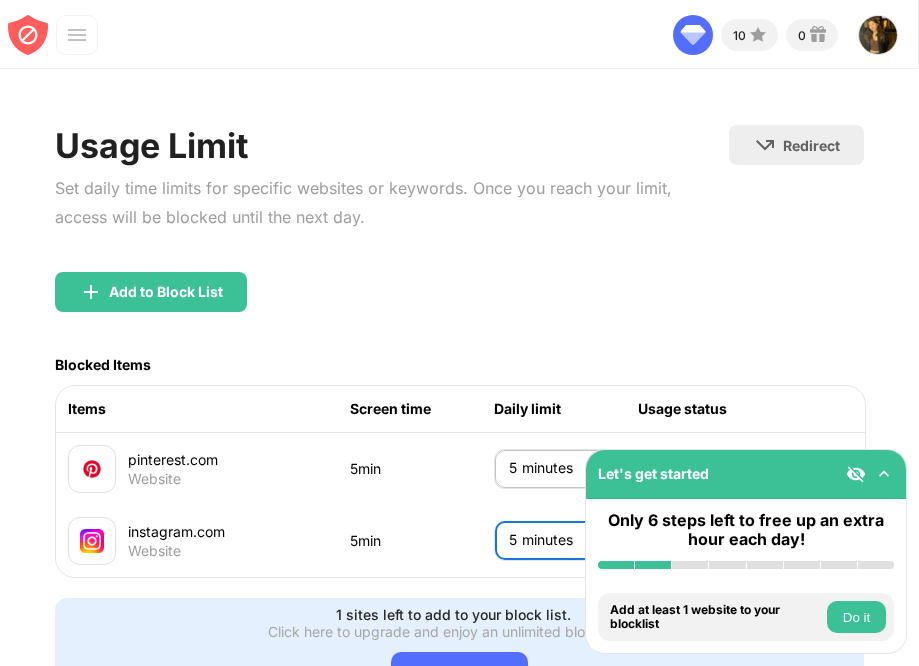 click on "5min" at bounding box center [422, 469] 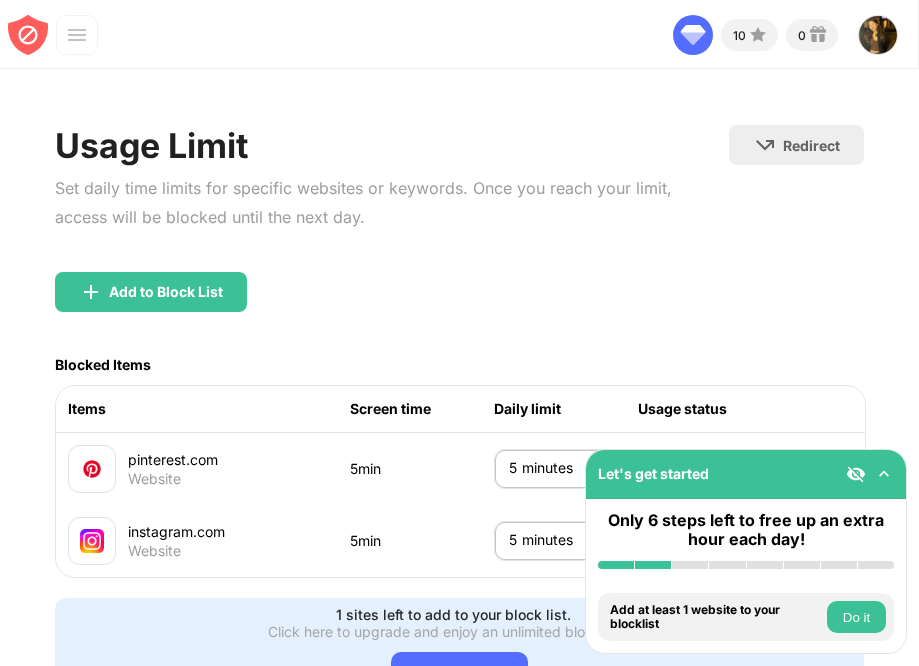 click on "Let's get started Only 6 steps left to free up an extra hour each day! Install BlockSite Enable blocking by category Add at least 1 website to your blocklist Do it Get personalized productivity suggestions Do it Pin BlockSite to your taskbar Do it Check your productivity insights Do it Try visiting a site from your blocking list Do it Get our mobile app for free Do it 10 0 Nova Fleming View Account Insights Premium Rewards Settings Support Log Out Block Sites Usage Limit Insights Focus Mode Password Protection Custom Block Page Settings About Blocking Sync with other devices Disabled Get more. Go Unlimited Be the first to enjoy our latest features Go Unlimited Usage Limit Set daily time limits for specific websites or keywords. Once you reach your limit, access will be blocked until the next day. Redirect Choose a site to be redirected to when blocking is active Add to Block List Blocked Items Items Screen time Daily limit Usage status pinterest.com Website 5min 5 minutes * ​ Limit reached instagram.com *" at bounding box center (459, 333) 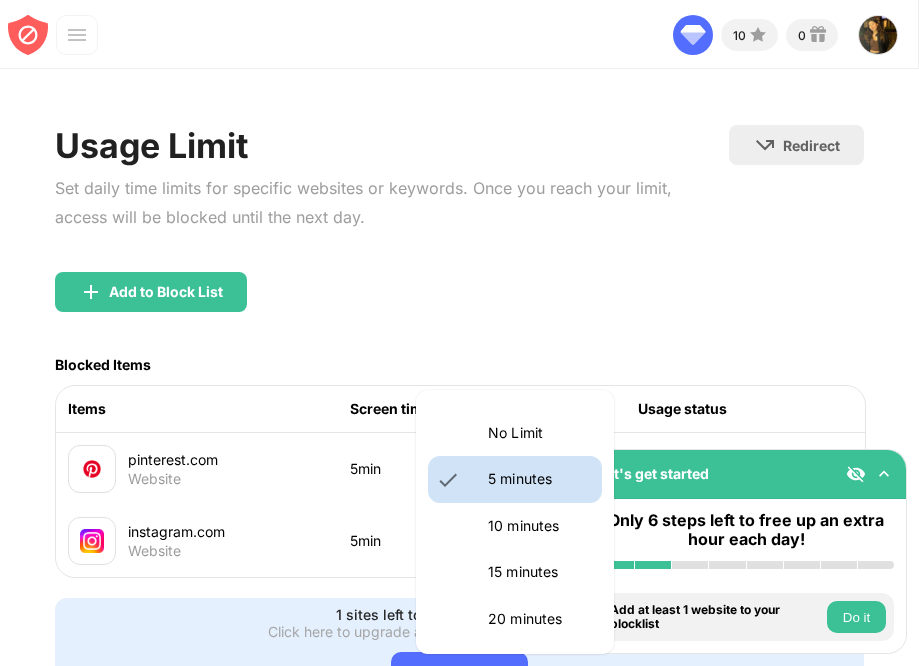 click on "10 minutes" at bounding box center (515, 526) 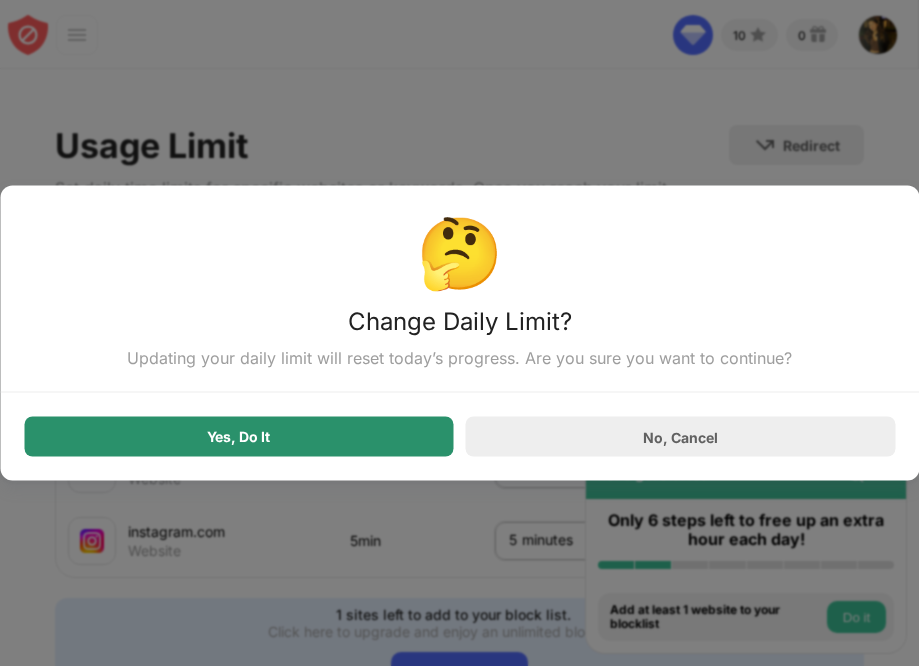 click on "Yes, Do It" at bounding box center [239, 437] 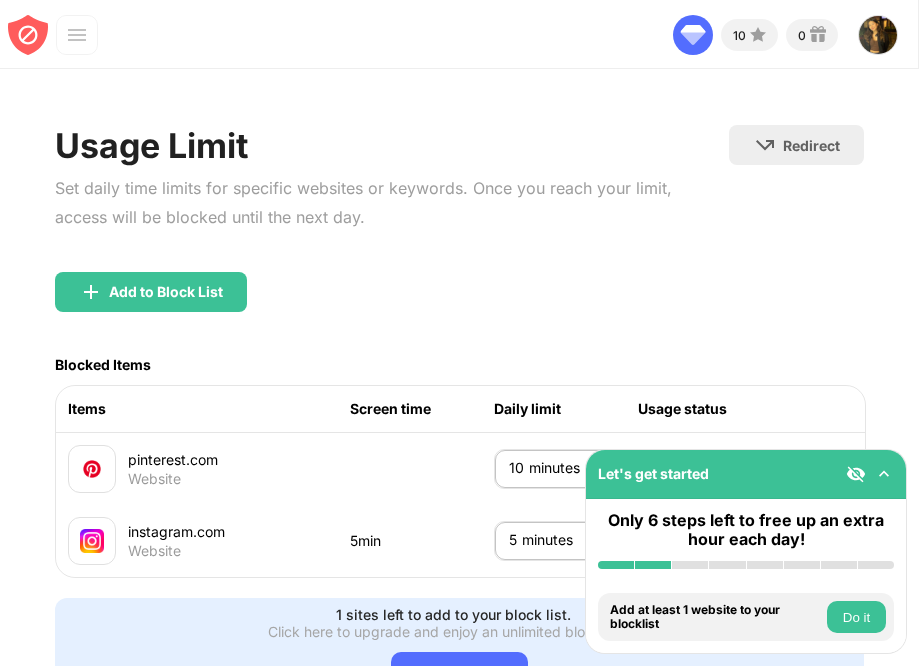 click on "Let's get started Only 6 steps left to free up an extra hour each day! Install BlockSite Enable blocking by category Add at least 1 website to your blocklist Do it Get personalized productivity suggestions Do it Pin BlockSite to your taskbar Do it Check your productivity insights Do it Try visiting a site from your blocking list Do it Get our mobile app for free Do it 10 0 Nova Fleming View Account Insights Premium Rewards Settings Support Log Out Block Sites Usage Limit Insights Focus Mode Password Protection Custom Block Page Settings About Blocking Sync with other devices Disabled Get more. Go Unlimited Be the first to enjoy our latest features Go Unlimited Usage Limit Set daily time limits for specific websites or keywords. Once you reach your limit, access will be blocked until the next day. Redirect Choose a site to be redirected to when blocking is active Add to Block List Blocked Items Items Screen time Daily limit Usage status pinterest.com Website 10 minutes ** ​ instagram.com Website 5min * ​" at bounding box center [459, 333] 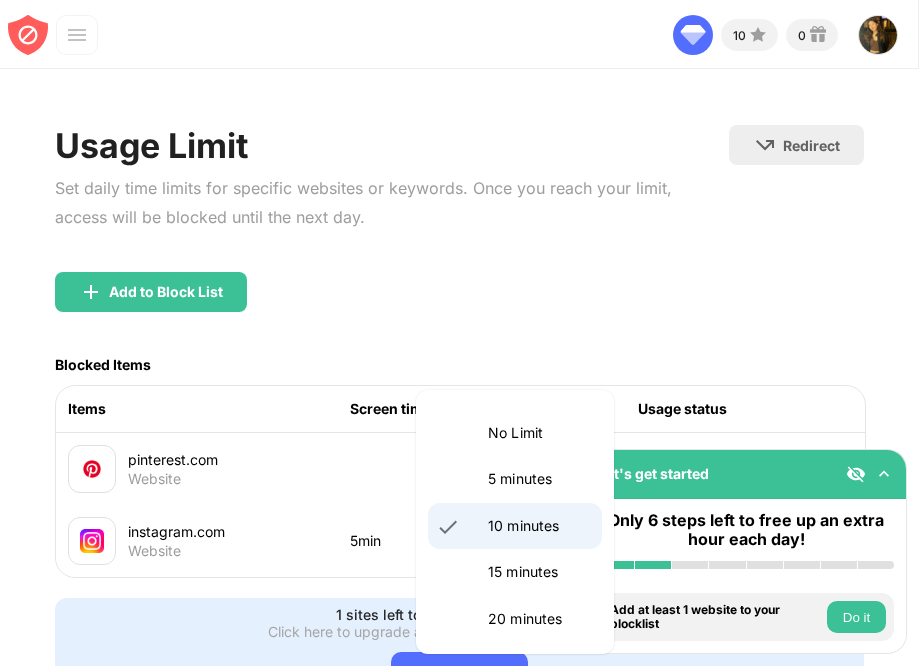 click on "5 minutes" at bounding box center [539, 479] 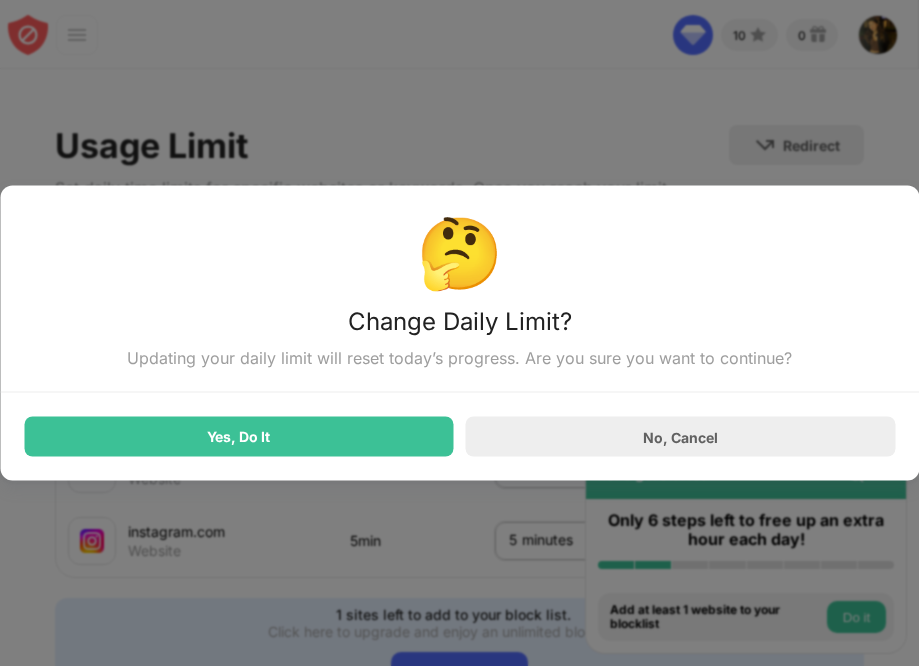 click on "🤔 Change Daily Limit? Updating your daily limit will reset today’s progress. Are you sure you want to continue? Yes, Do It No, Cancel" at bounding box center [459, 333] 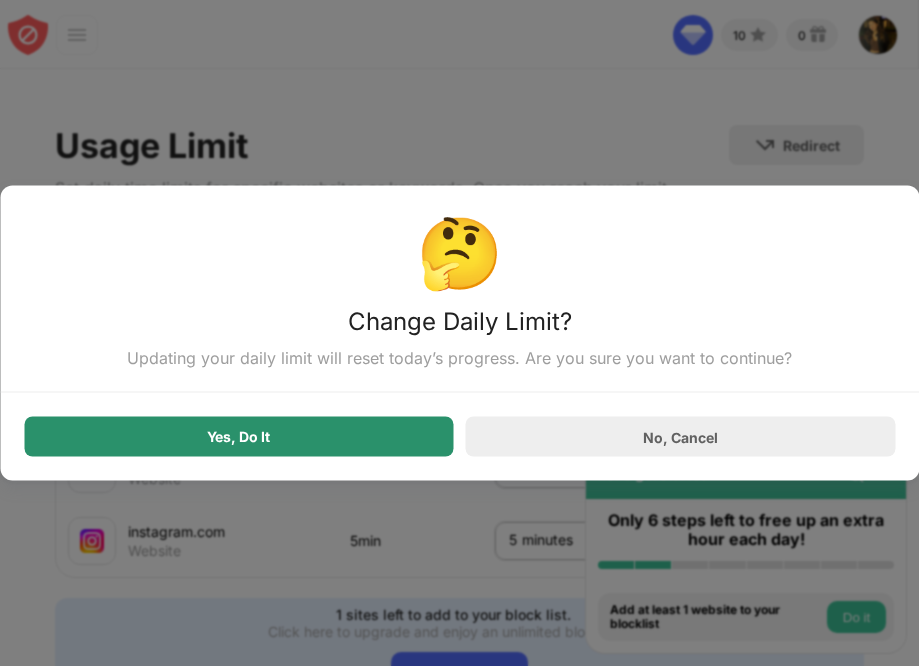 click on "Yes, Do It" at bounding box center (239, 437) 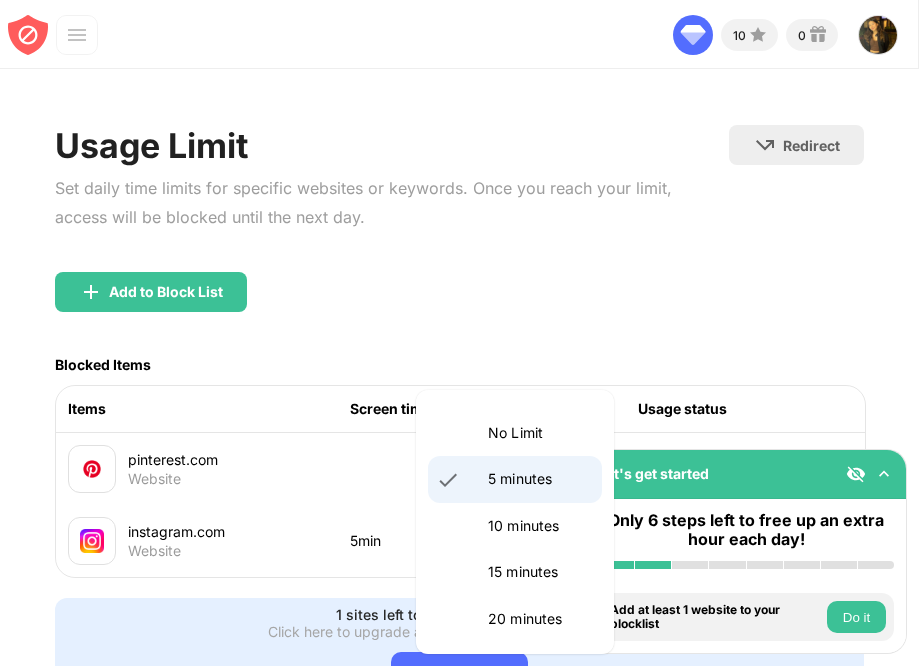 click on "Let's get started Only 6 steps left to free up an extra hour each day! Install BlockSite Enable blocking by category Add at least 1 website to your blocklist Do it Get personalized productivity suggestions Do it Pin BlockSite to your taskbar Do it Check your productivity insights Do it Try visiting a site from your blocking list Do it Get our mobile app for free Do it 10 0 Nova Fleming View Account Insights Premium Rewards Settings Support Log Out Block Sites Usage Limit Insights Focus Mode Password Protection Custom Block Page Settings About Blocking Sync with other devices Disabled Get more. Go Unlimited Be the first to enjoy our latest features Go Unlimited Usage Limit Set daily time limits for specific websites or keywords. Once you reach your limit, access will be blocked until the next day. Redirect Choose a site to be redirected to when blocking is active Add to Block List Blocked Items Items Screen time Daily limit Usage status pinterest.com Website 5 minutes * ​ instagram.com Website 5min 5 minutes" at bounding box center (459, 333) 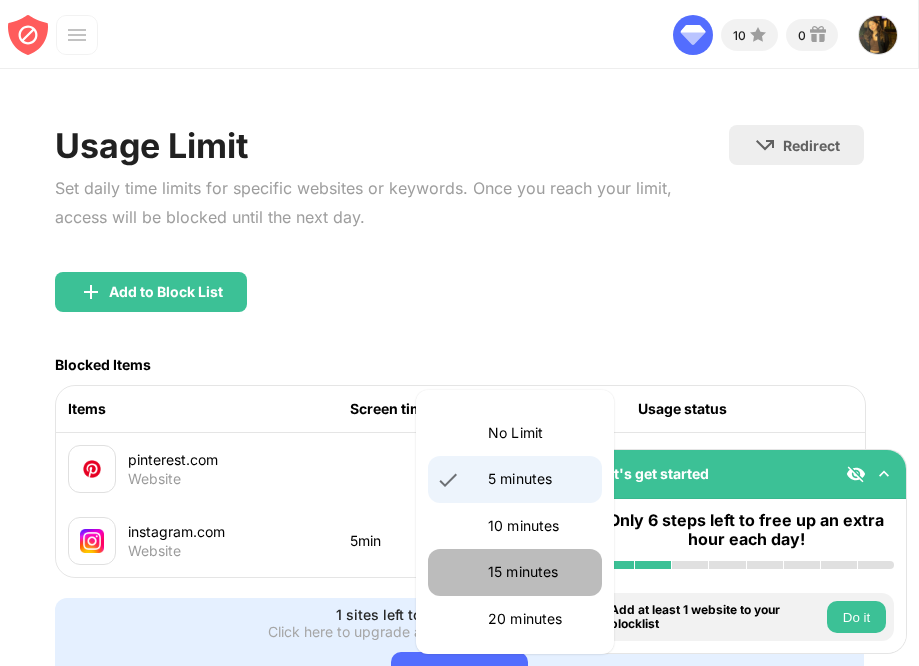 click on "15 minutes" at bounding box center (515, 572) 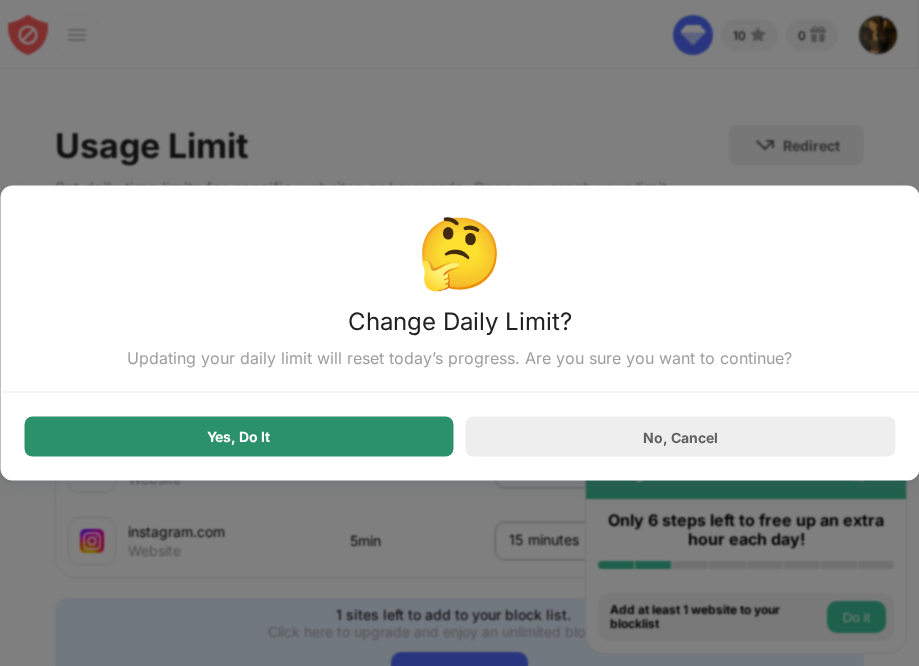 click on "Yes, Do It" at bounding box center [239, 437] 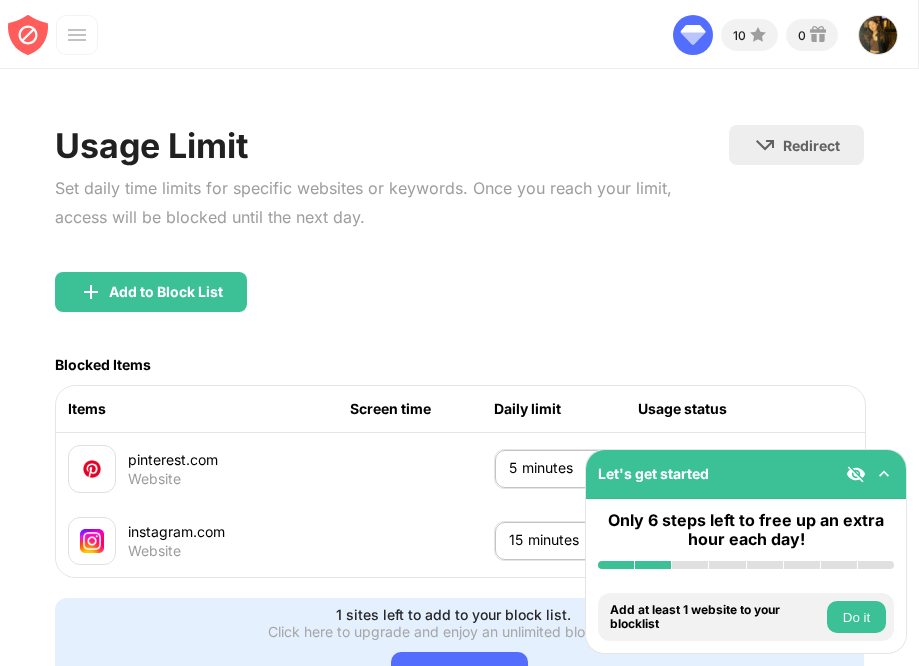 click on "Let's get started Only 6 steps left to free up an extra hour each day! Install BlockSite Enable blocking by category Add at least 1 website to your blocklist Do it Get personalized productivity suggestions Do it Pin BlockSite to your taskbar Do it Check your productivity insights Do it Try visiting a site from your blocking list Do it Get our mobile app for free Do it 10 0 Nova Fleming View Account Insights Premium Rewards Settings Support Log Out Block Sites Usage Limit Insights Focus Mode Password Protection Custom Block Page Settings About Blocking Sync with other devices Disabled Get more. Go Unlimited Be the first to enjoy our latest features Go Unlimited Usage Limit Set daily time limits for specific websites or keywords. Once you reach your limit, access will be blocked until the next day. Redirect Choose a site to be redirected to when blocking is active Add to Block List Blocked Items Items Screen time Daily limit Usage status pinterest.com Website 5 minutes * ​ instagram.com Website 15 minutes **" at bounding box center (459, 333) 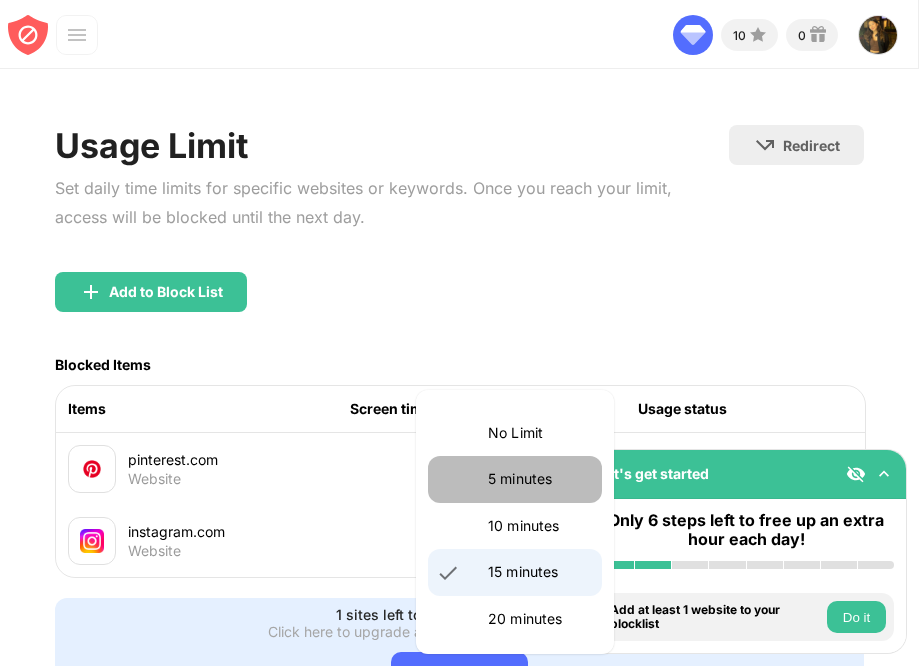 click on "5 minutes" at bounding box center [539, 479] 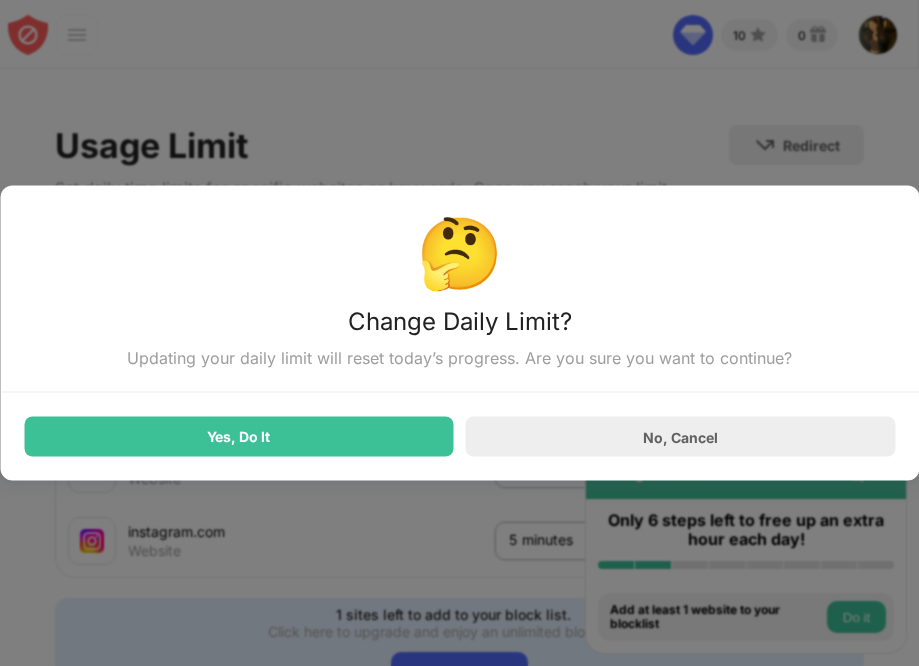 click on "Yes, Do It" at bounding box center (239, 437) 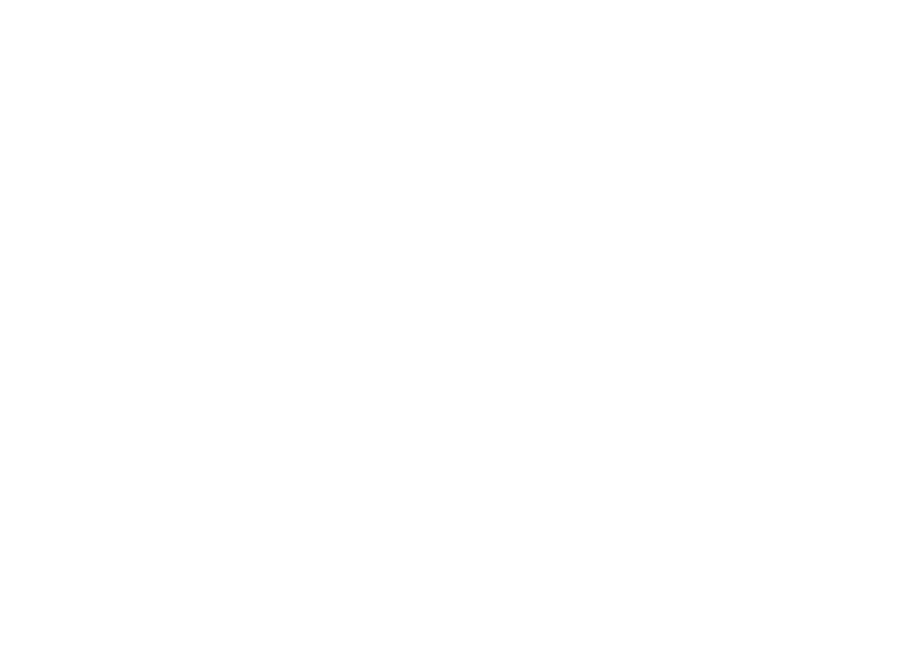 scroll, scrollTop: 0, scrollLeft: 0, axis: both 